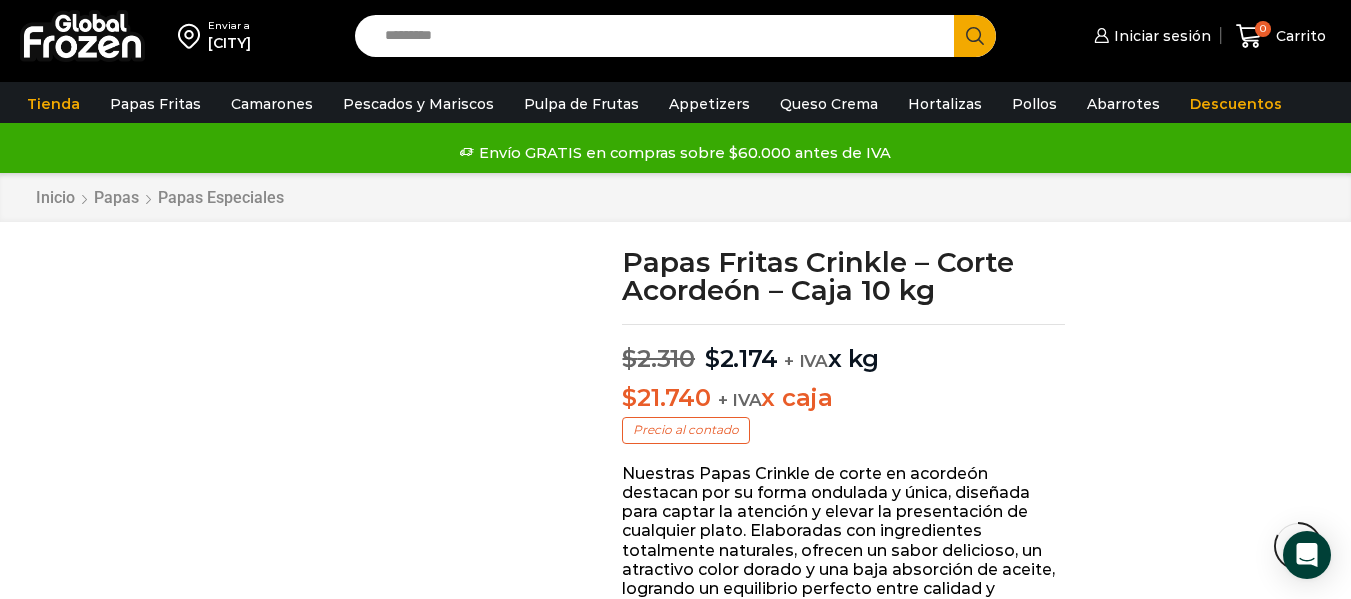 scroll, scrollTop: 2299, scrollLeft: 0, axis: vertical 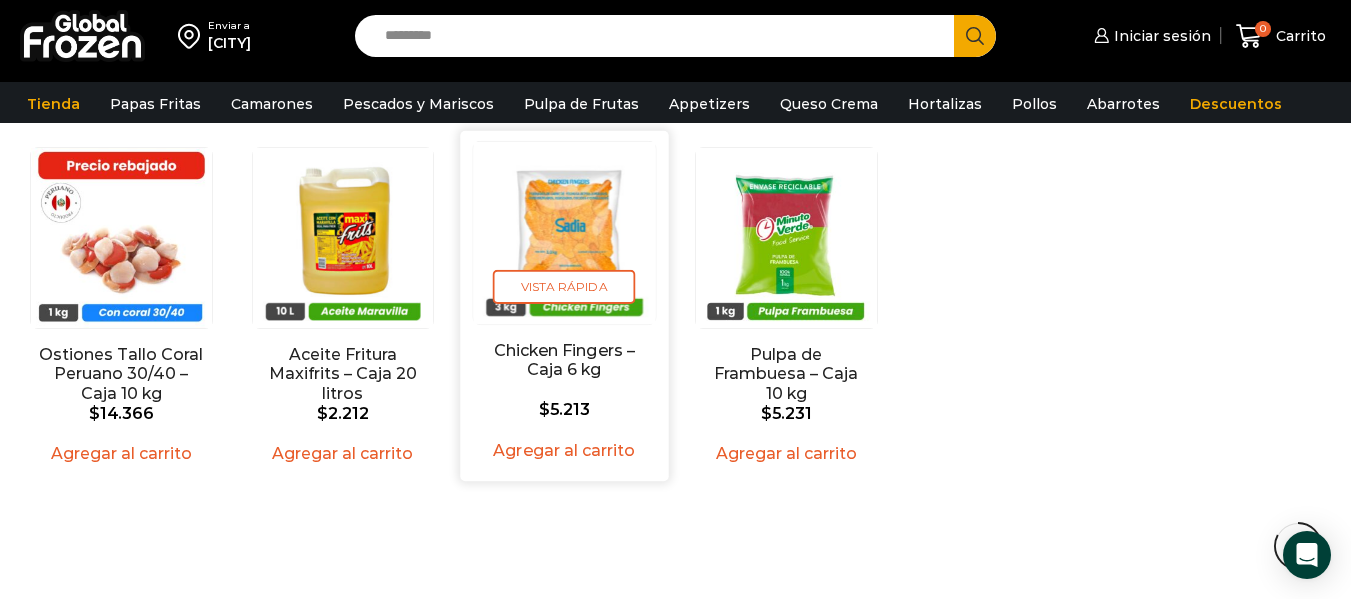 click at bounding box center [565, 232] 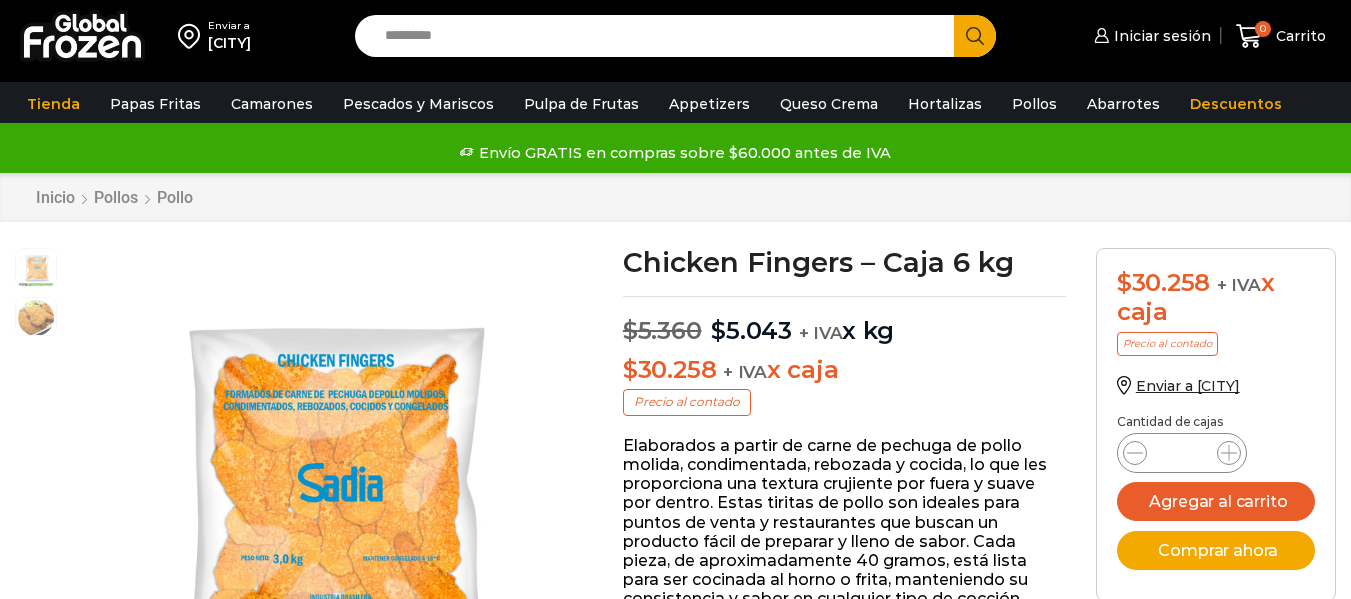 scroll, scrollTop: 1, scrollLeft: 0, axis: vertical 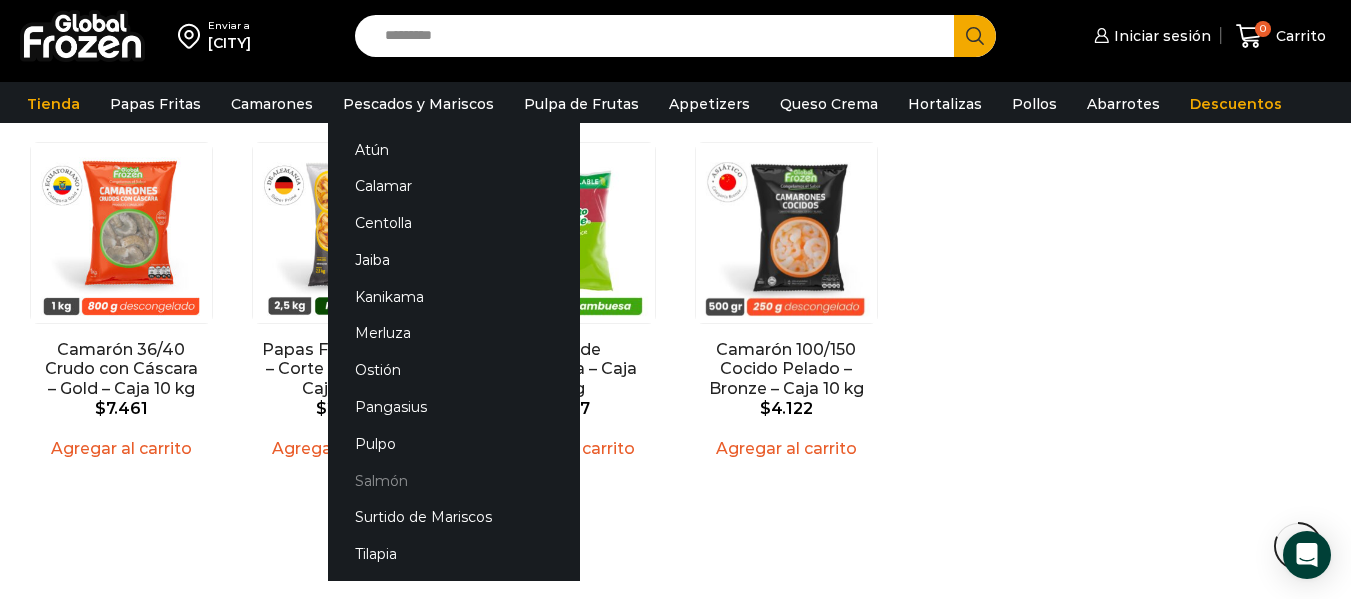 click on "Salmón" at bounding box center (454, 480) 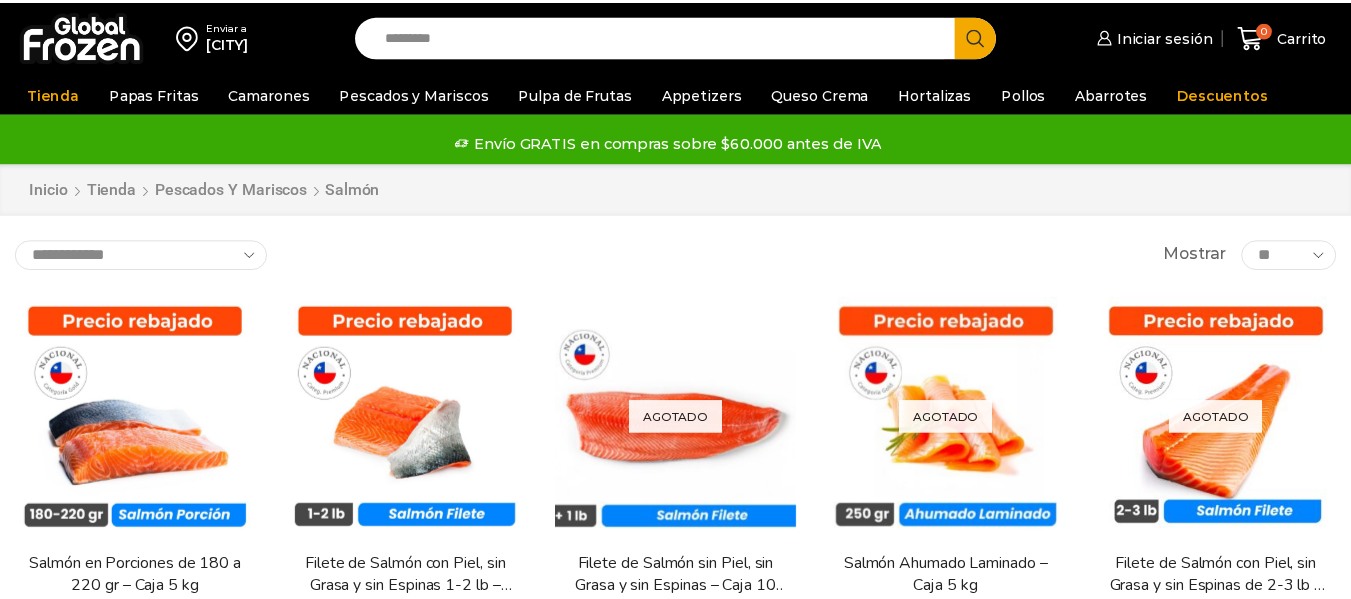 scroll, scrollTop: 0, scrollLeft: 0, axis: both 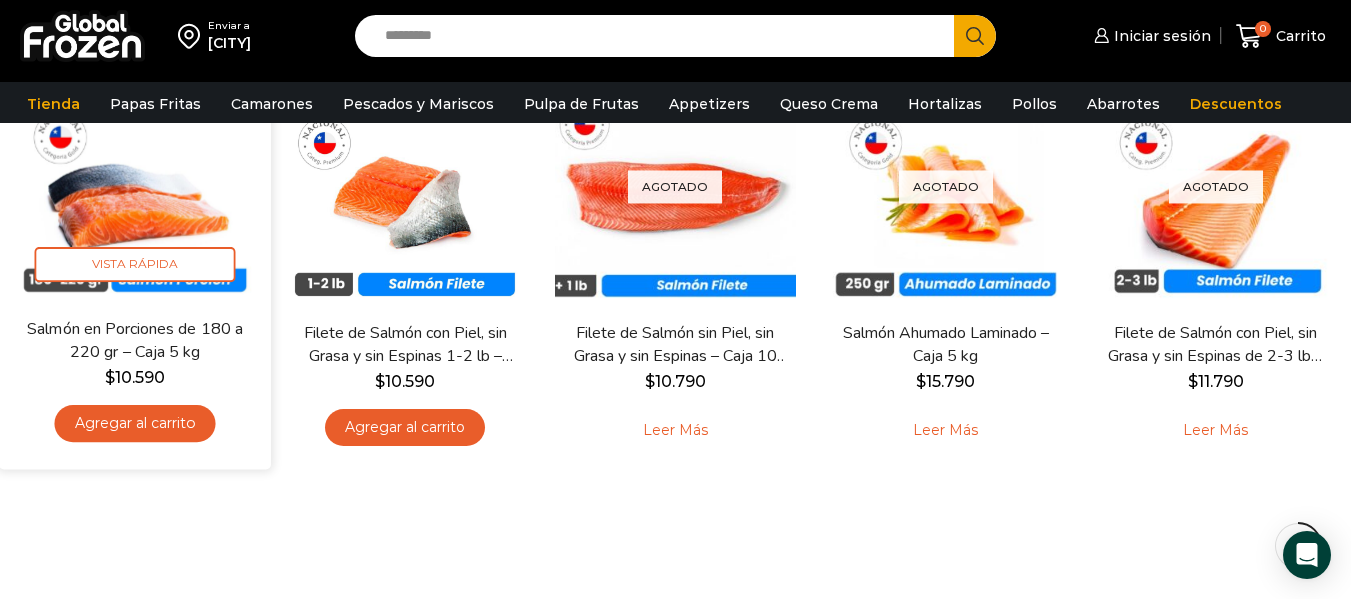 click at bounding box center (135, 181) 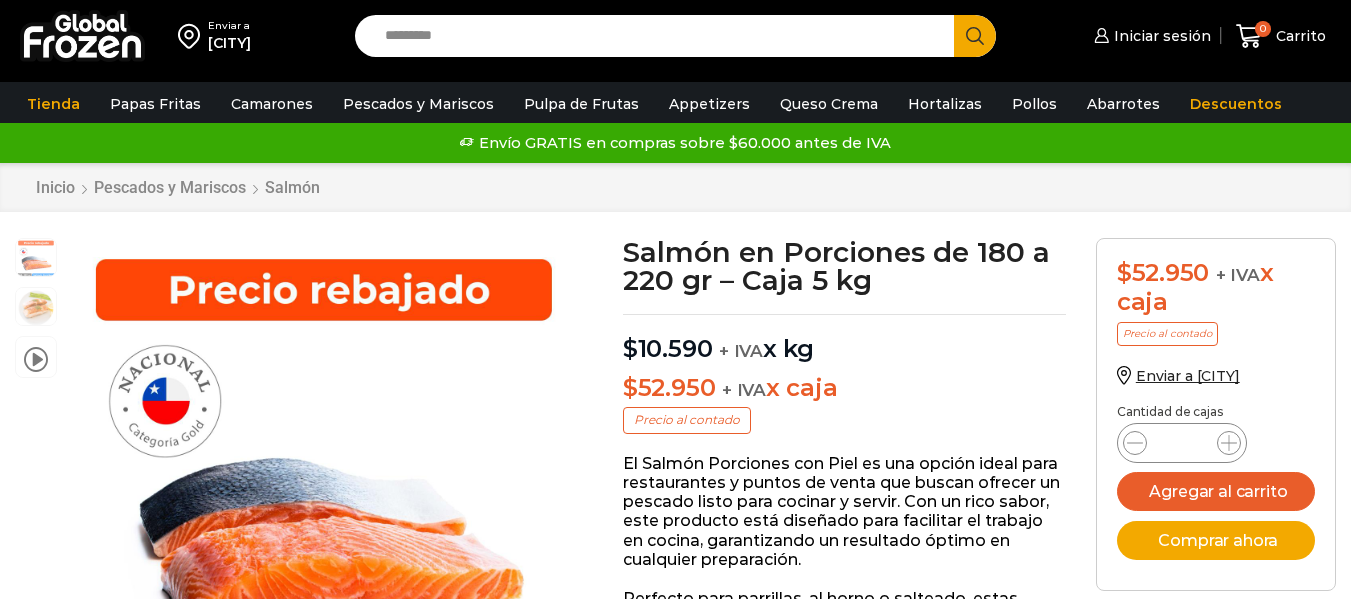 scroll, scrollTop: 1, scrollLeft: 0, axis: vertical 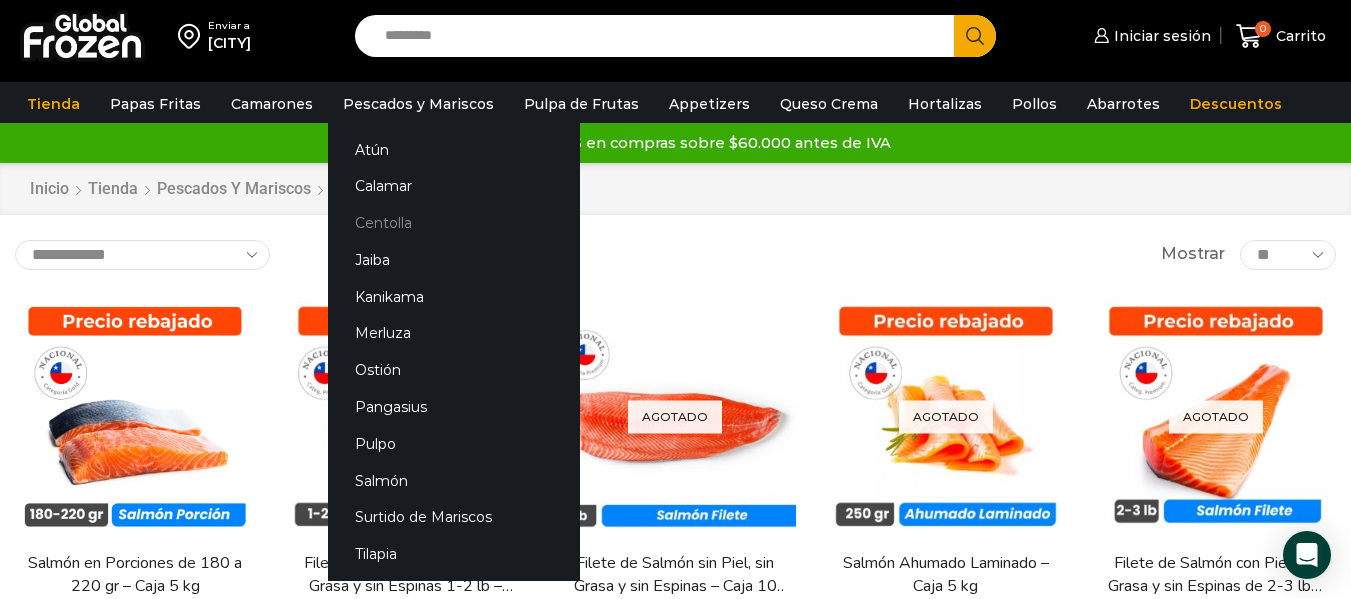 click on "Centolla" at bounding box center (454, 223) 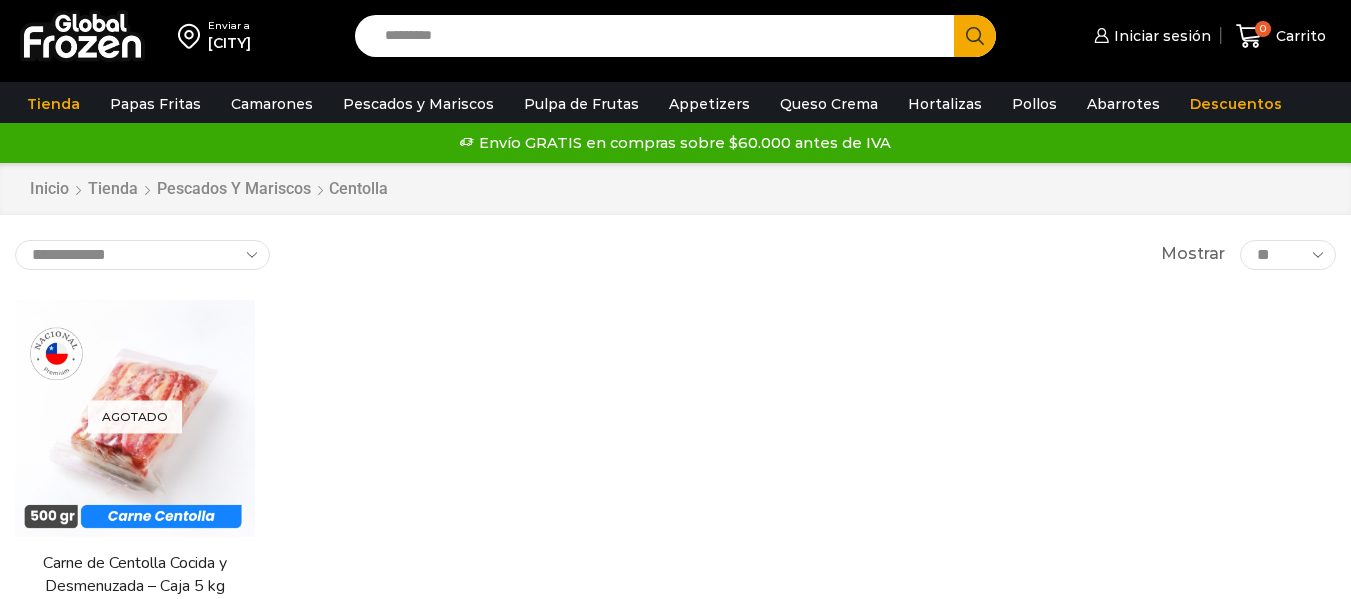 scroll, scrollTop: 0, scrollLeft: 0, axis: both 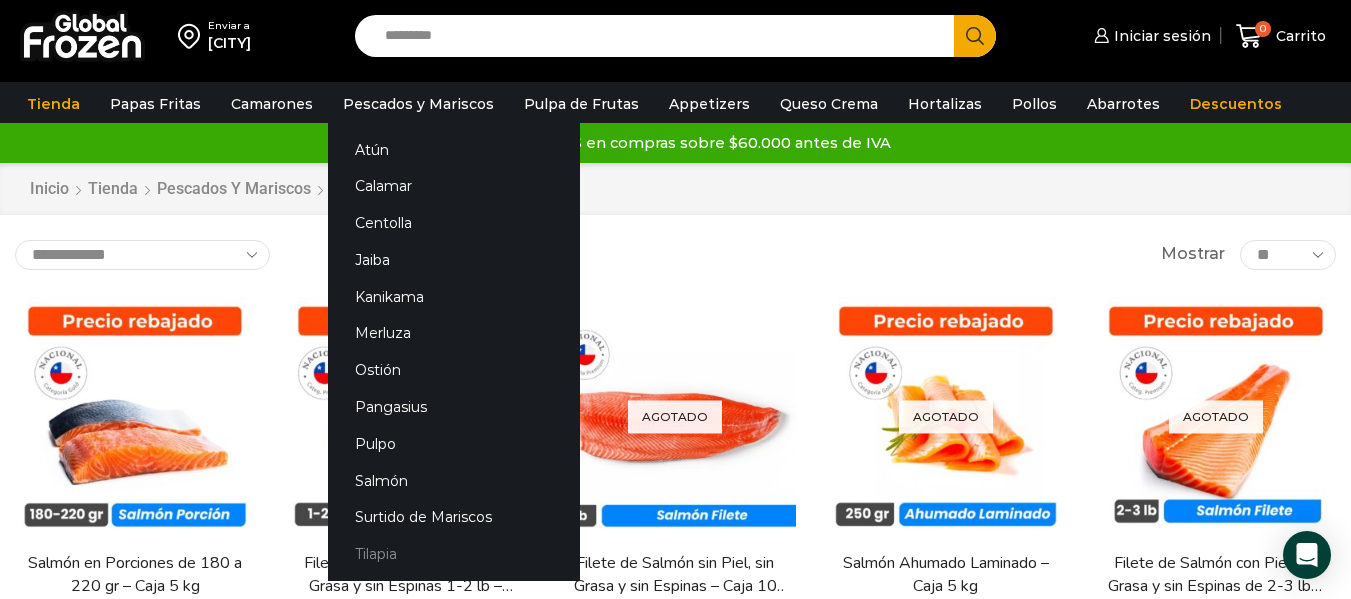 click on "Tilapia" at bounding box center [454, 554] 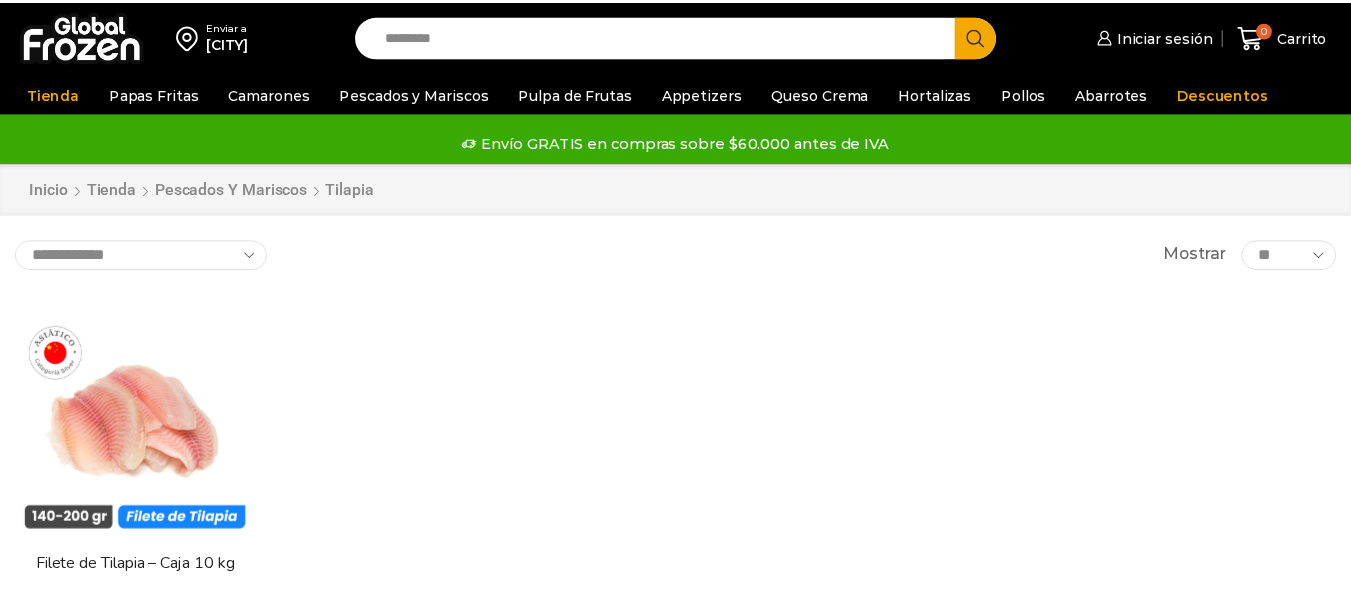 scroll, scrollTop: 0, scrollLeft: 0, axis: both 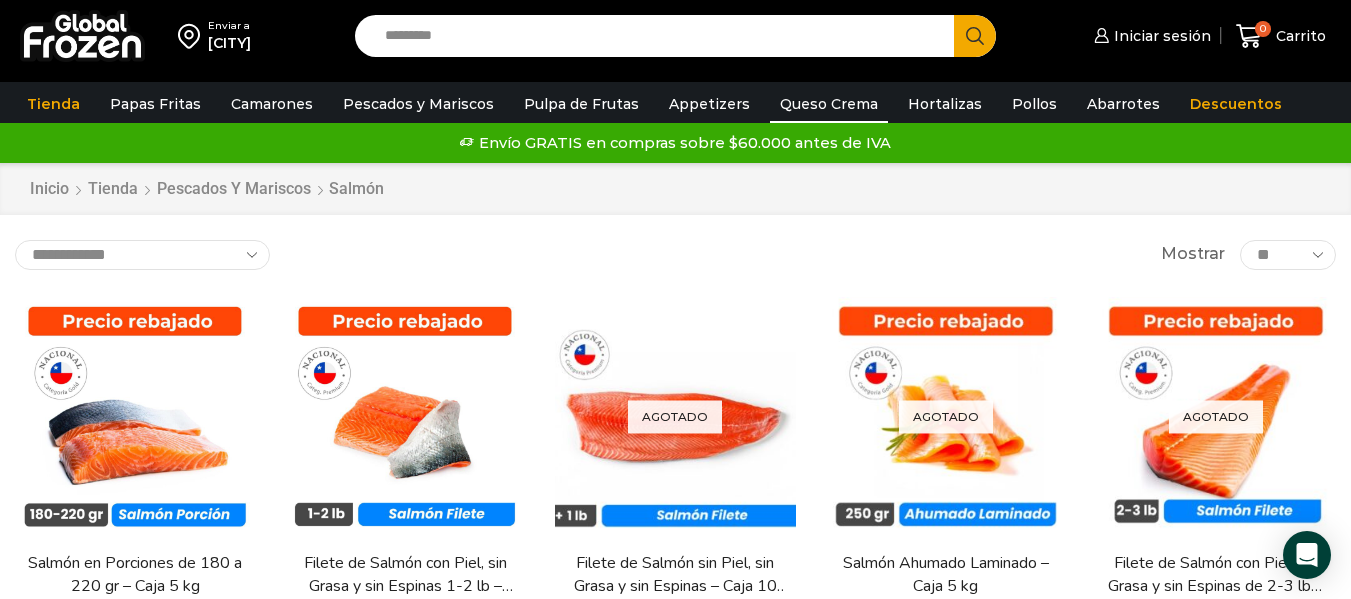 click on "Queso Crema" at bounding box center (829, 104) 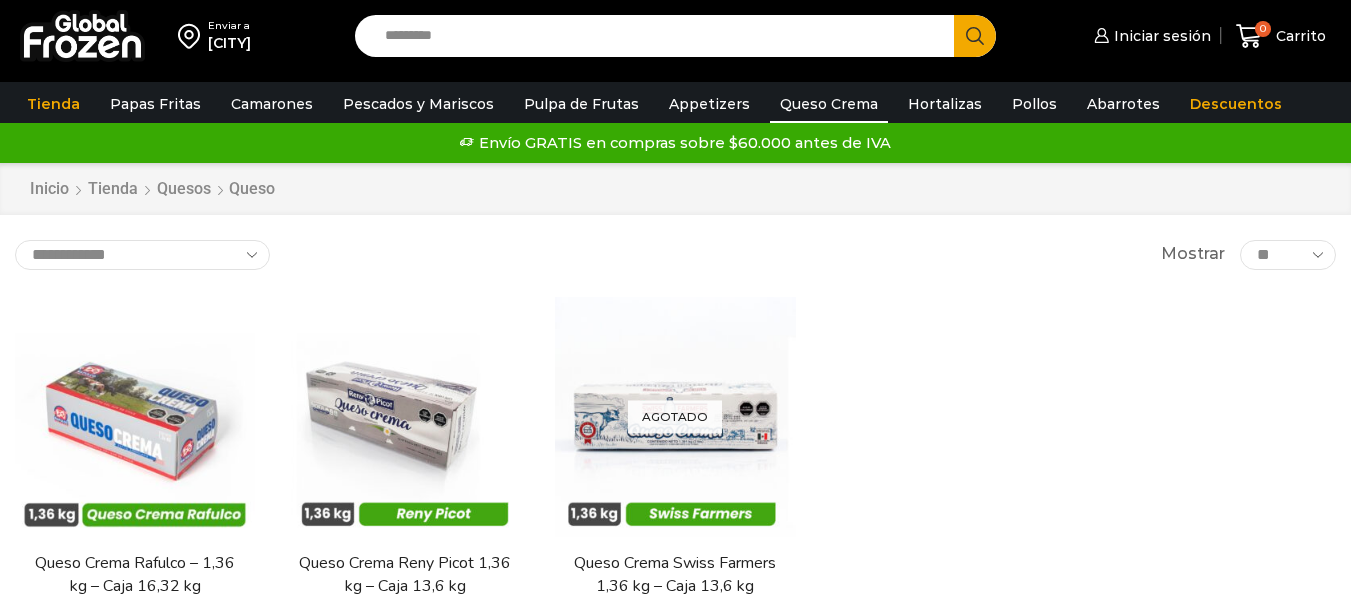 scroll, scrollTop: 0, scrollLeft: 0, axis: both 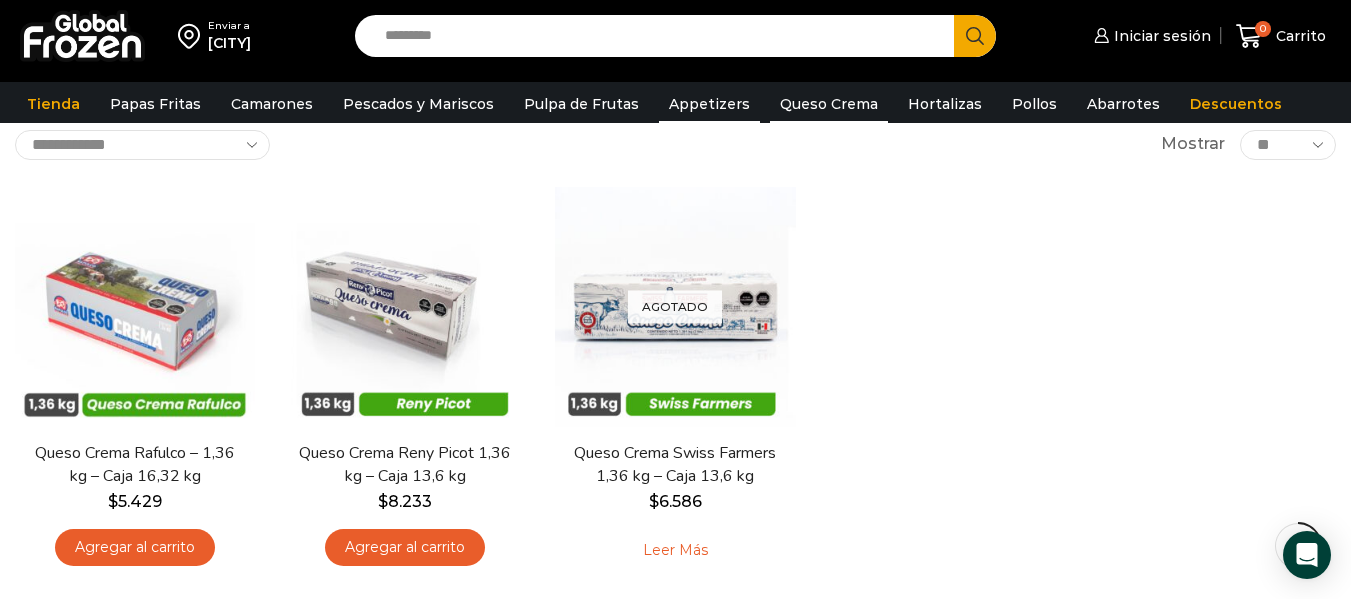click on "Appetizers" at bounding box center (709, 104) 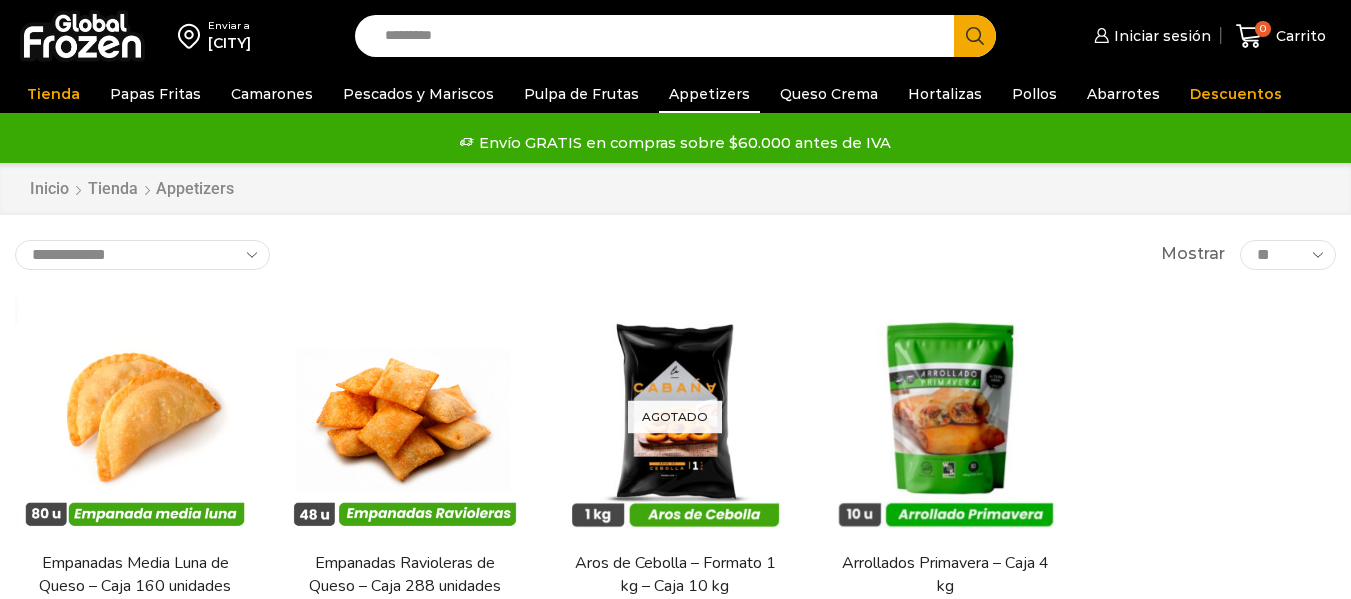 scroll, scrollTop: 0, scrollLeft: 0, axis: both 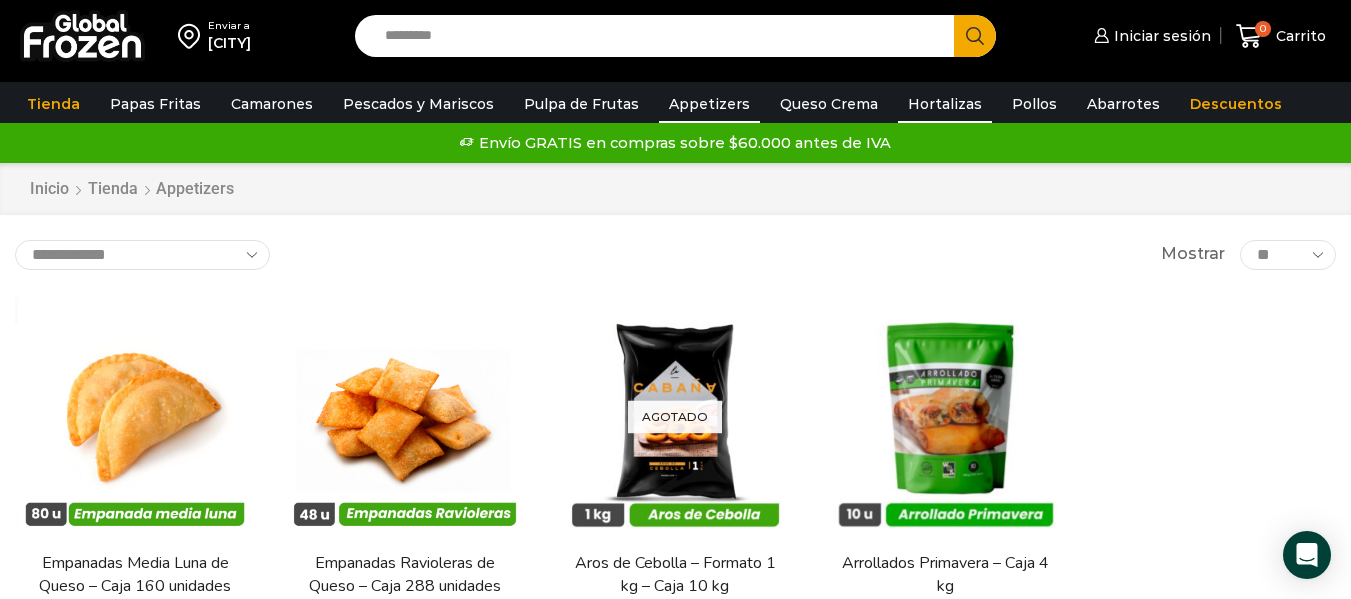 click on "Hortalizas" at bounding box center [945, 104] 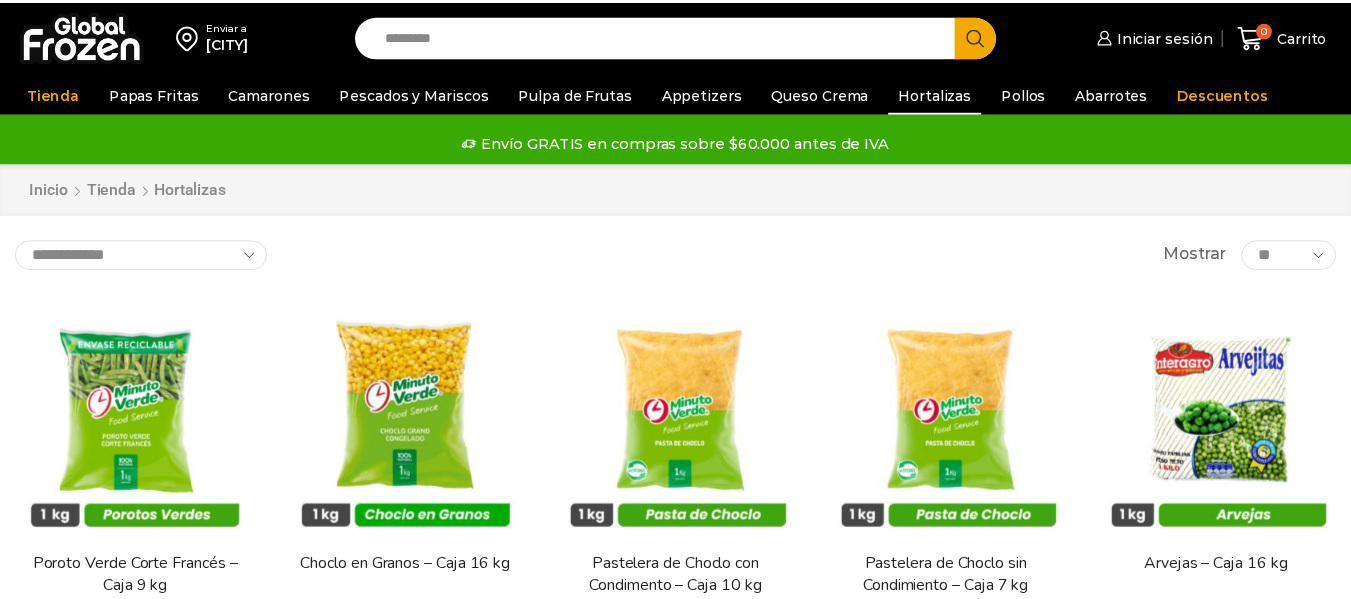 scroll, scrollTop: 0, scrollLeft: 0, axis: both 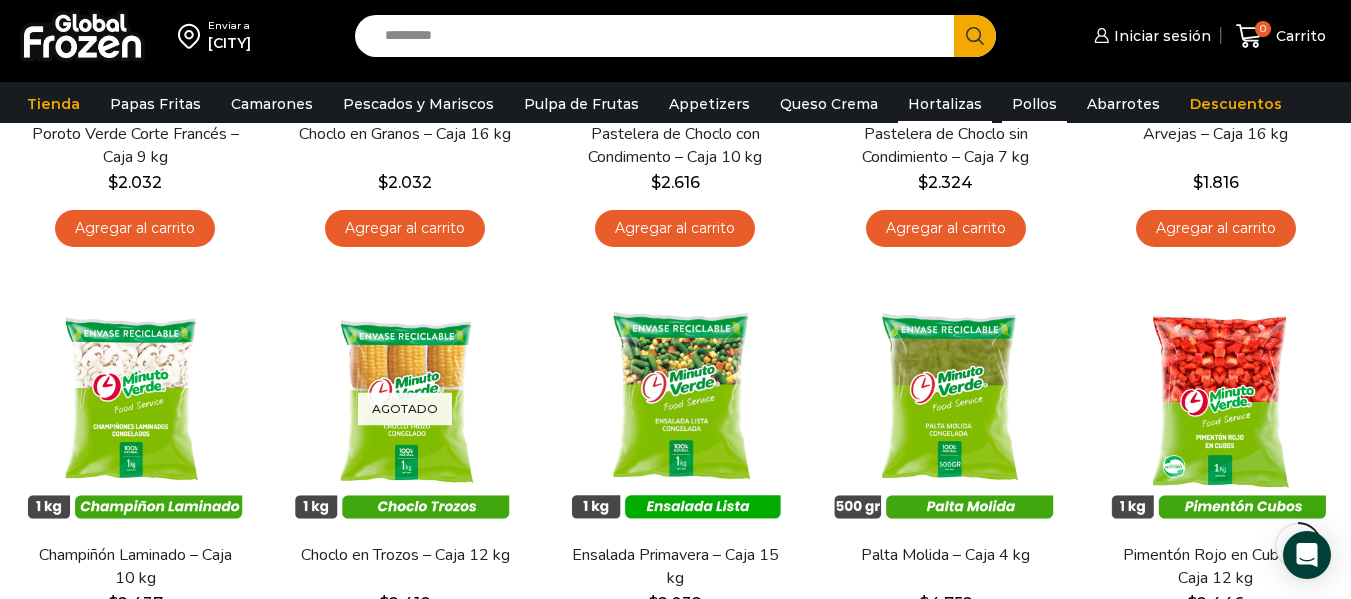 click on "Pollos" at bounding box center (1034, 104) 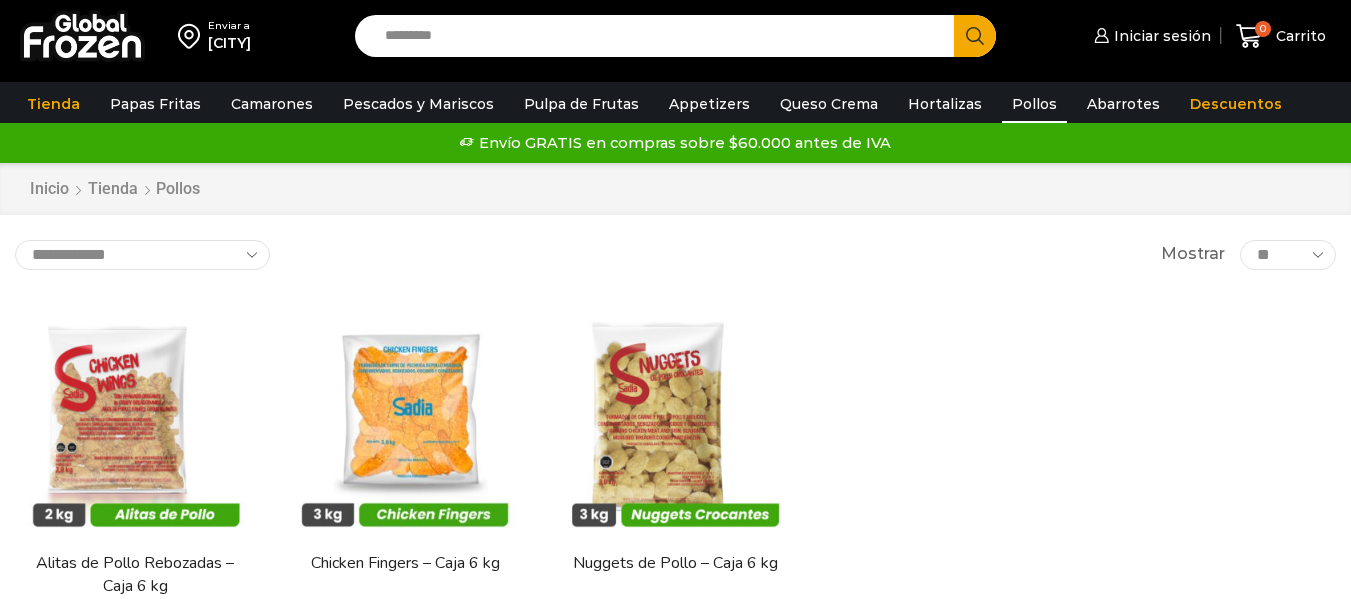 scroll, scrollTop: 0, scrollLeft: 0, axis: both 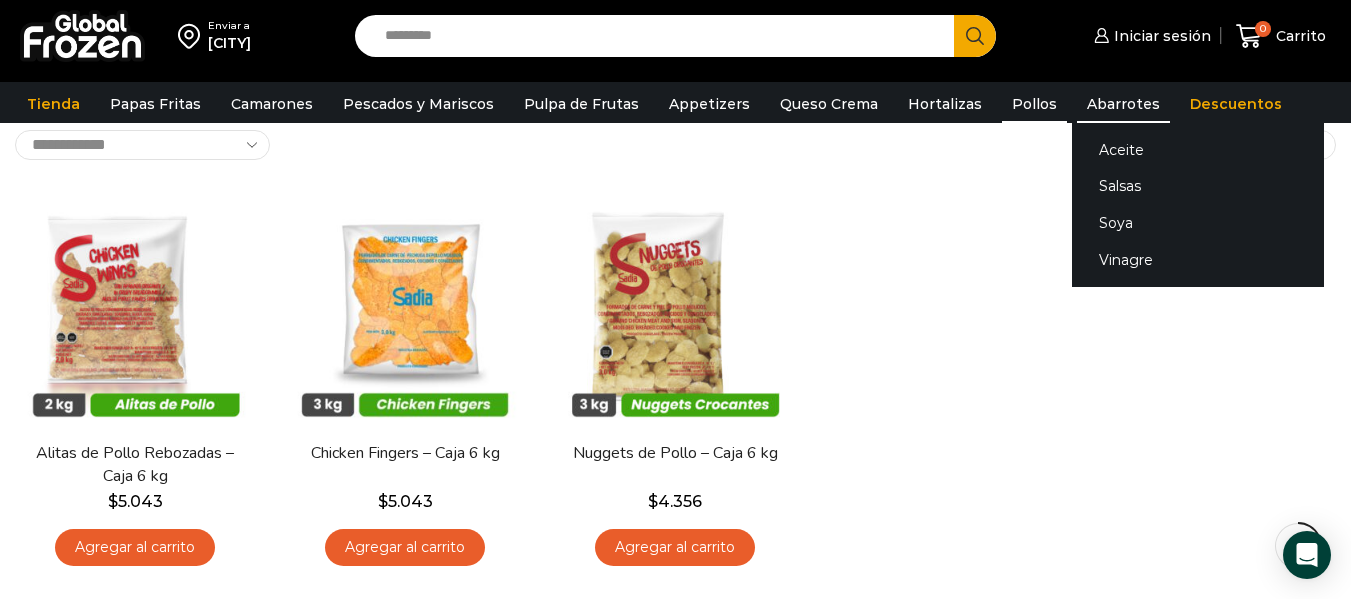 click on "Abarrotes" at bounding box center [1123, 104] 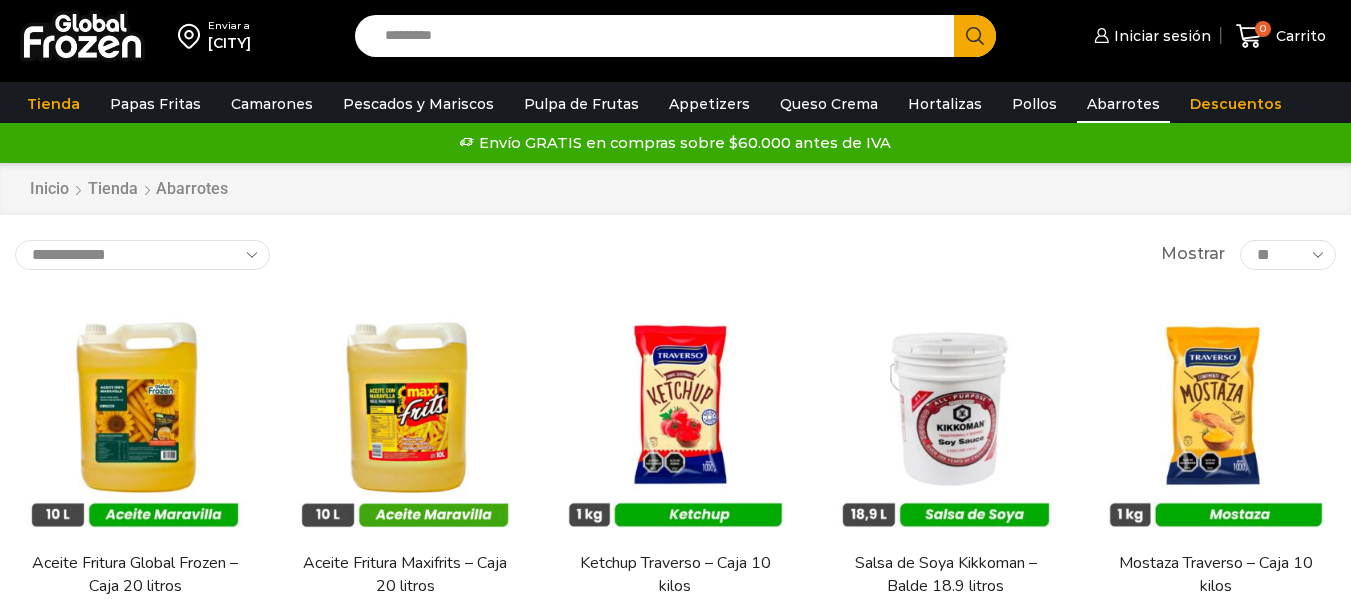 scroll, scrollTop: 0, scrollLeft: 0, axis: both 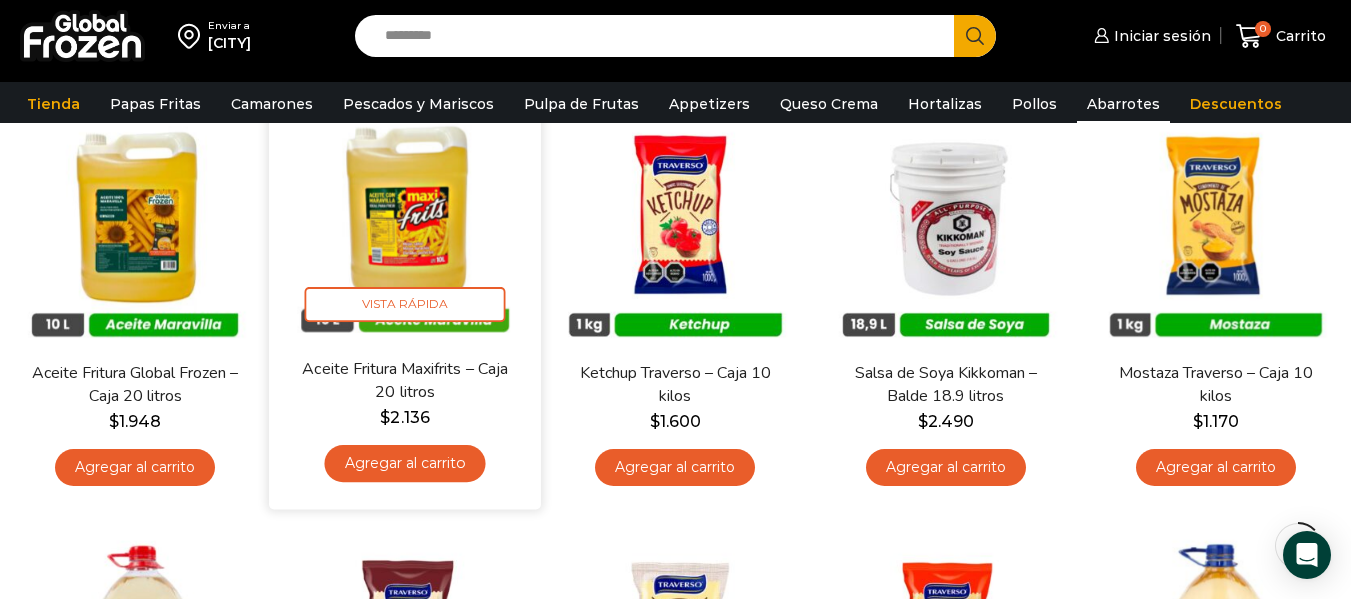 click at bounding box center (405, 221) 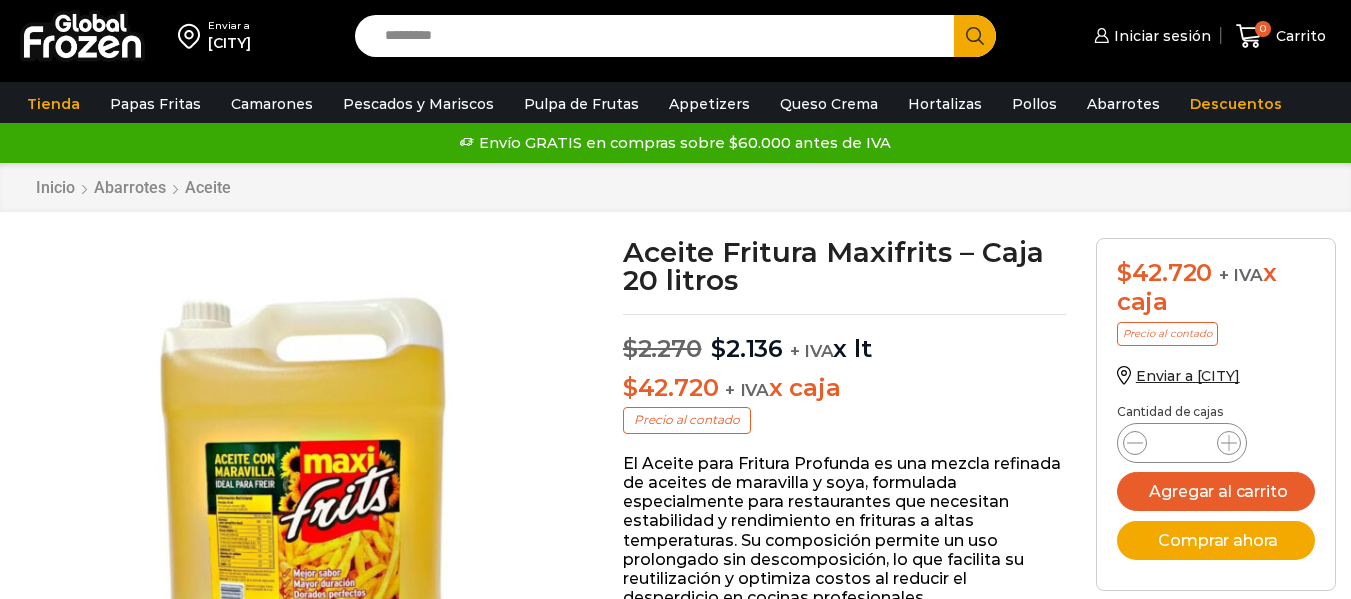 scroll, scrollTop: 1, scrollLeft: 0, axis: vertical 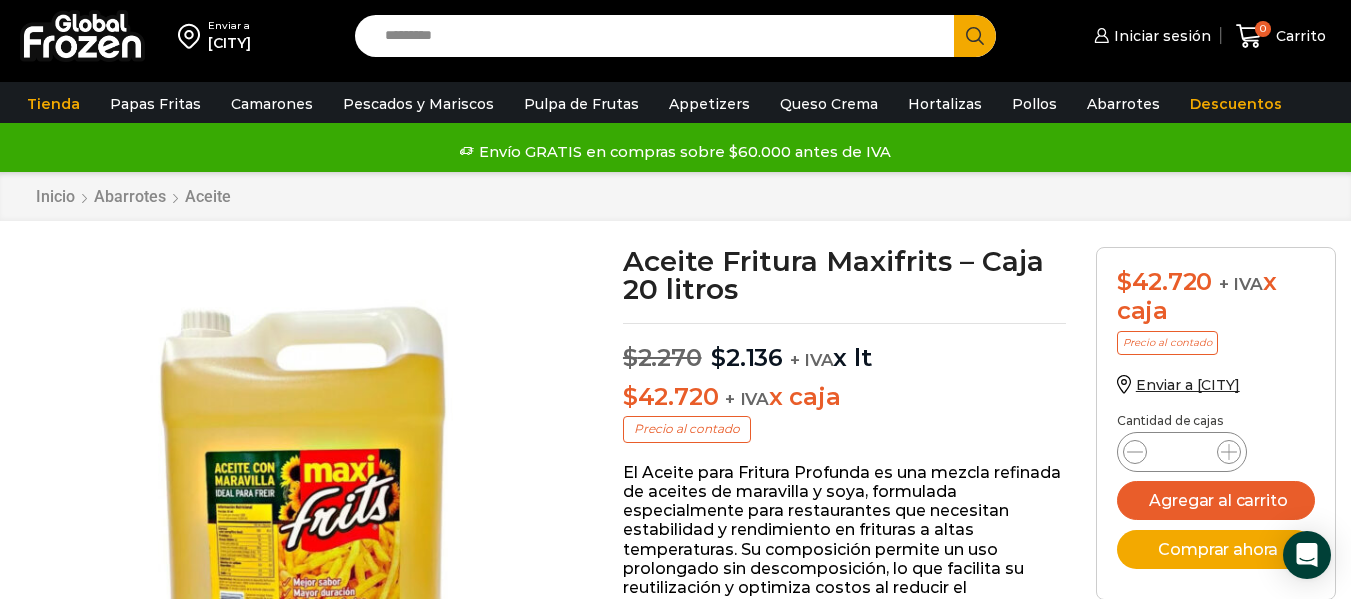 drag, startPoint x: 0, startPoint y: 0, endPoint x: 454, endPoint y: 262, distance: 524.17554 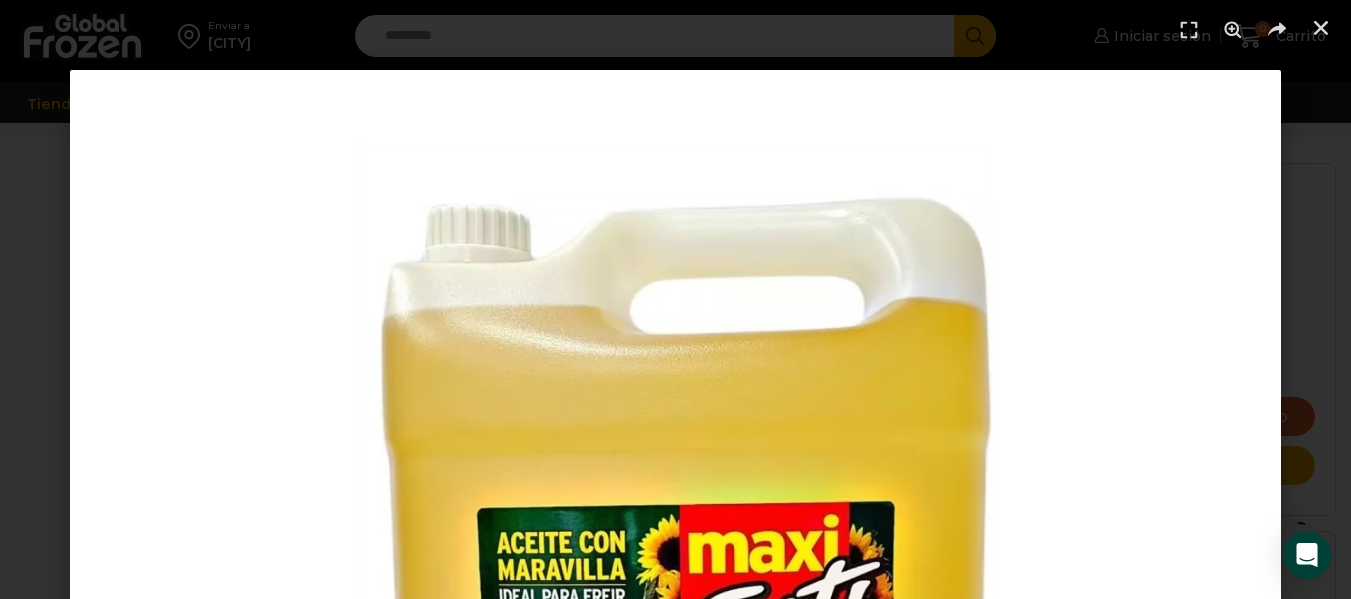 scroll, scrollTop: 121, scrollLeft: 0, axis: vertical 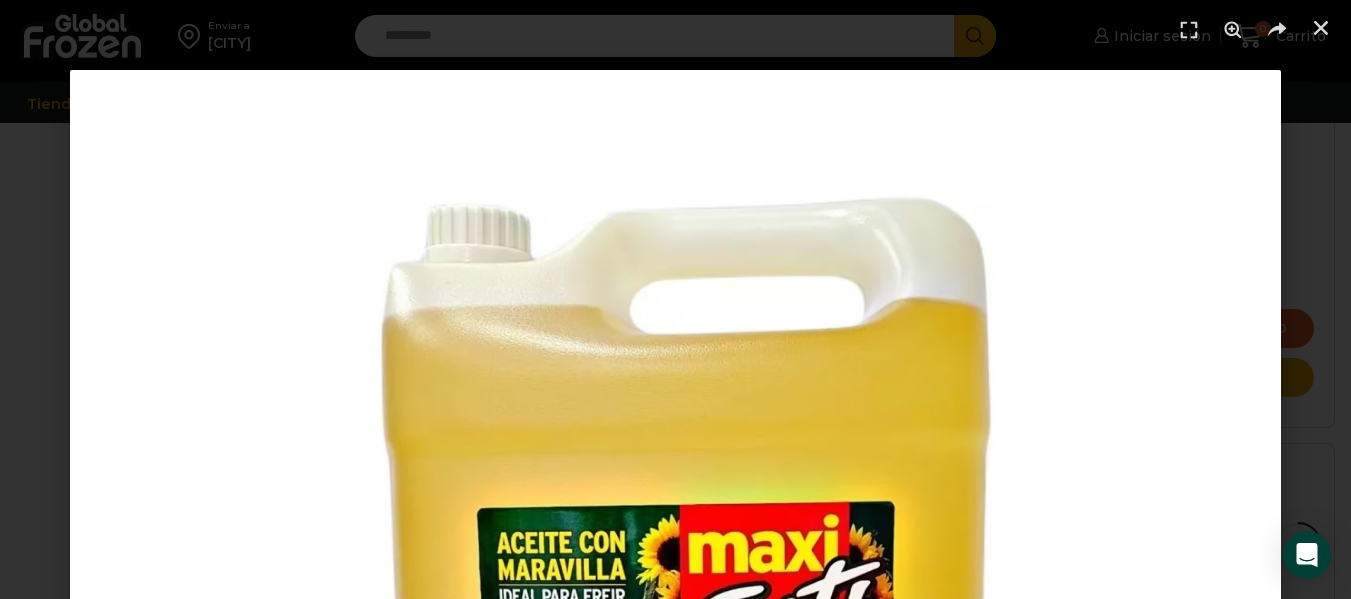 click at bounding box center (675, 675) 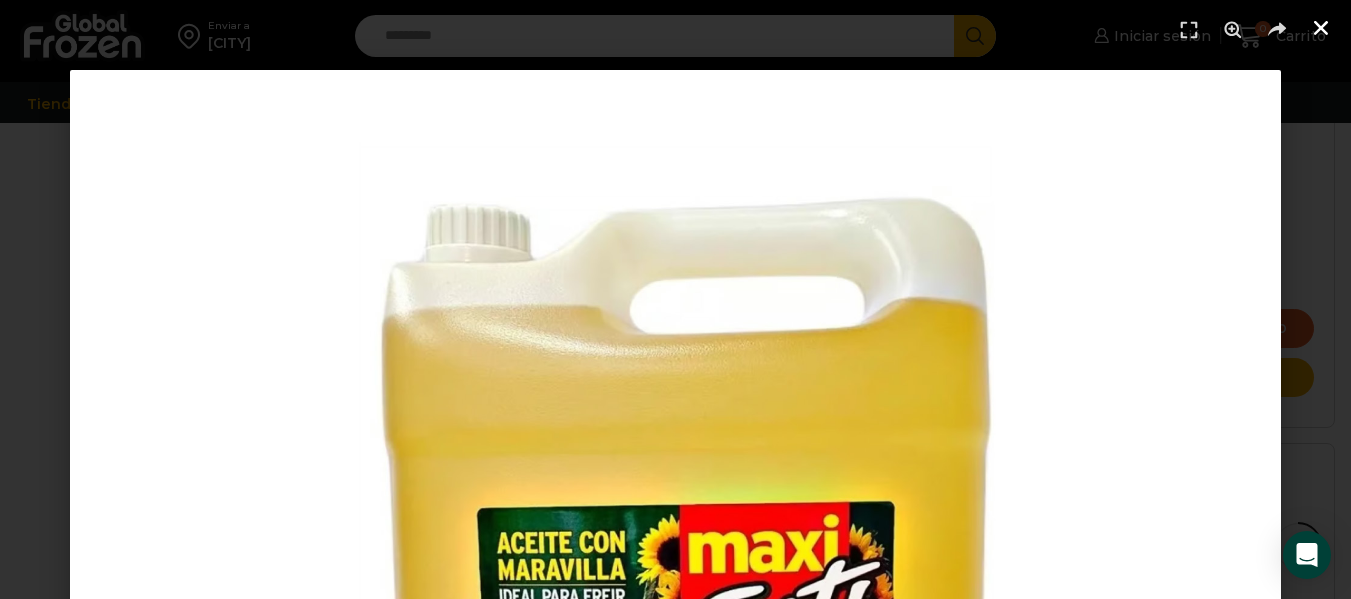 click 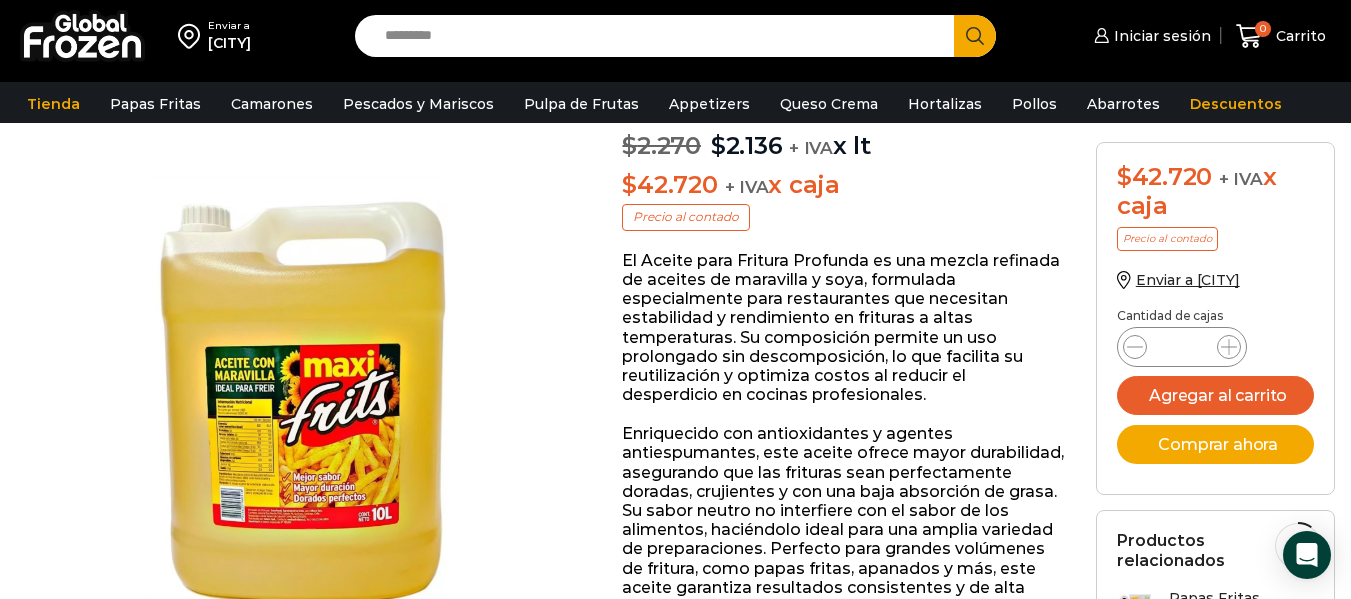 scroll, scrollTop: 216, scrollLeft: 0, axis: vertical 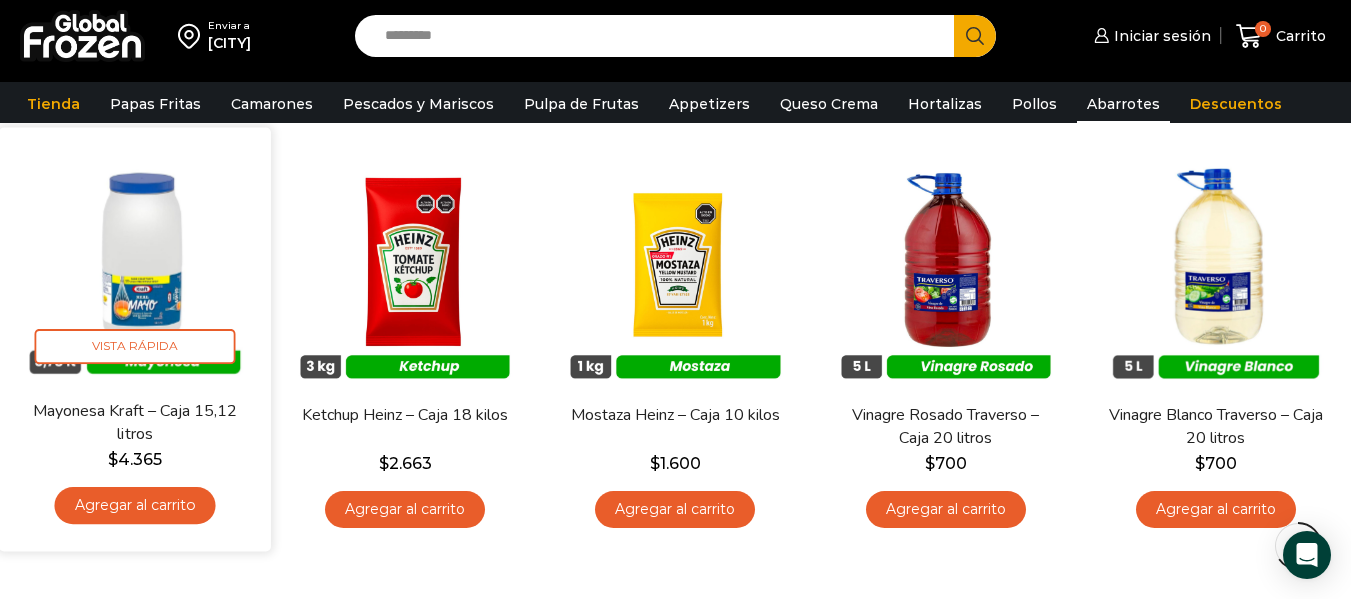 click at bounding box center [135, 263] 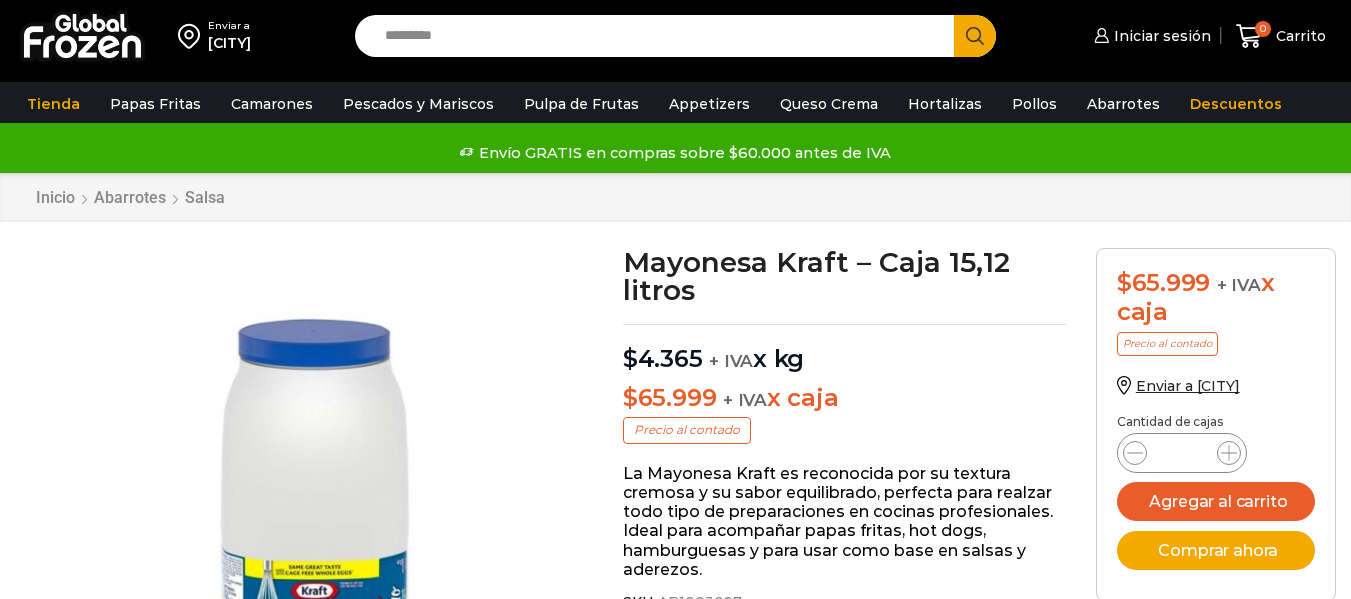 scroll, scrollTop: 1, scrollLeft: 0, axis: vertical 